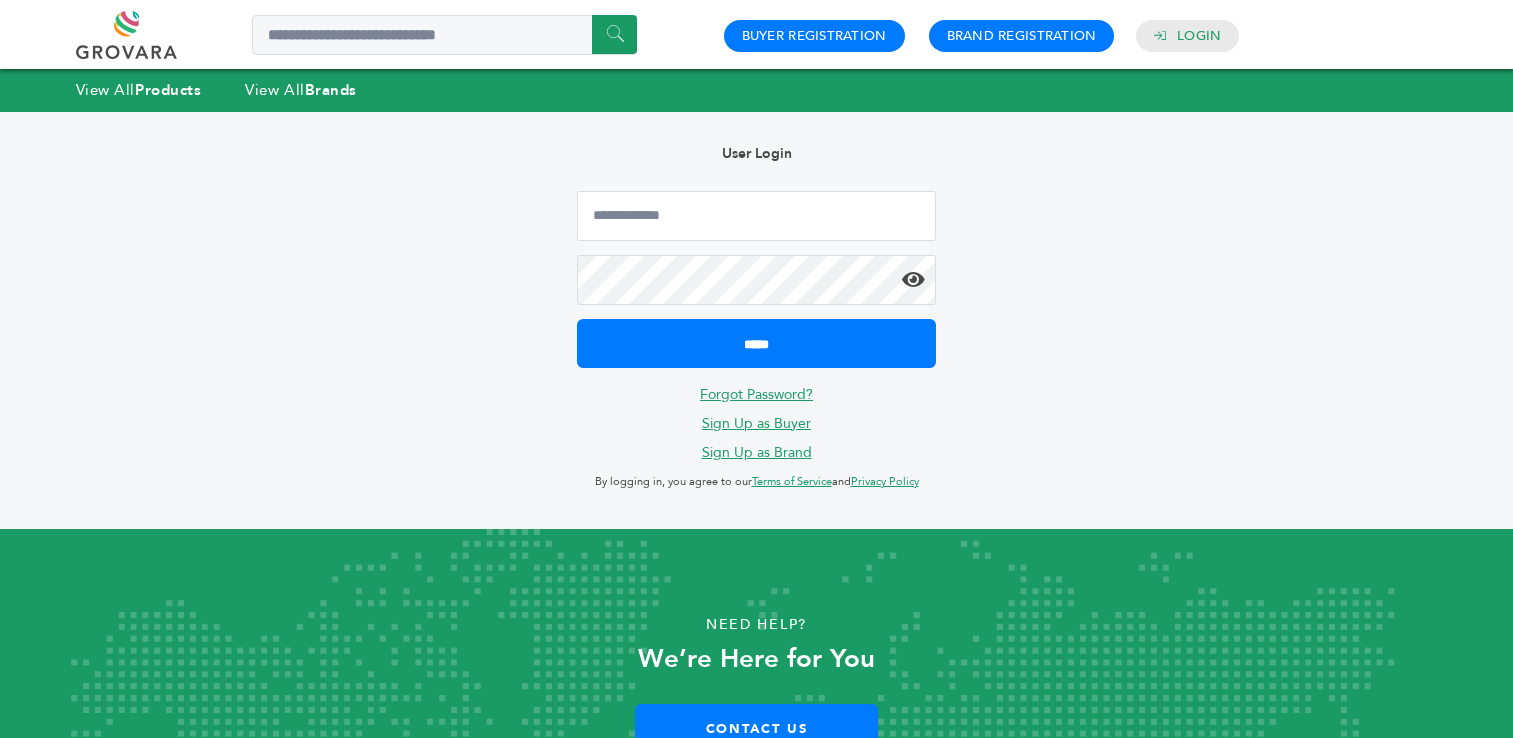 scroll, scrollTop: 0, scrollLeft: 0, axis: both 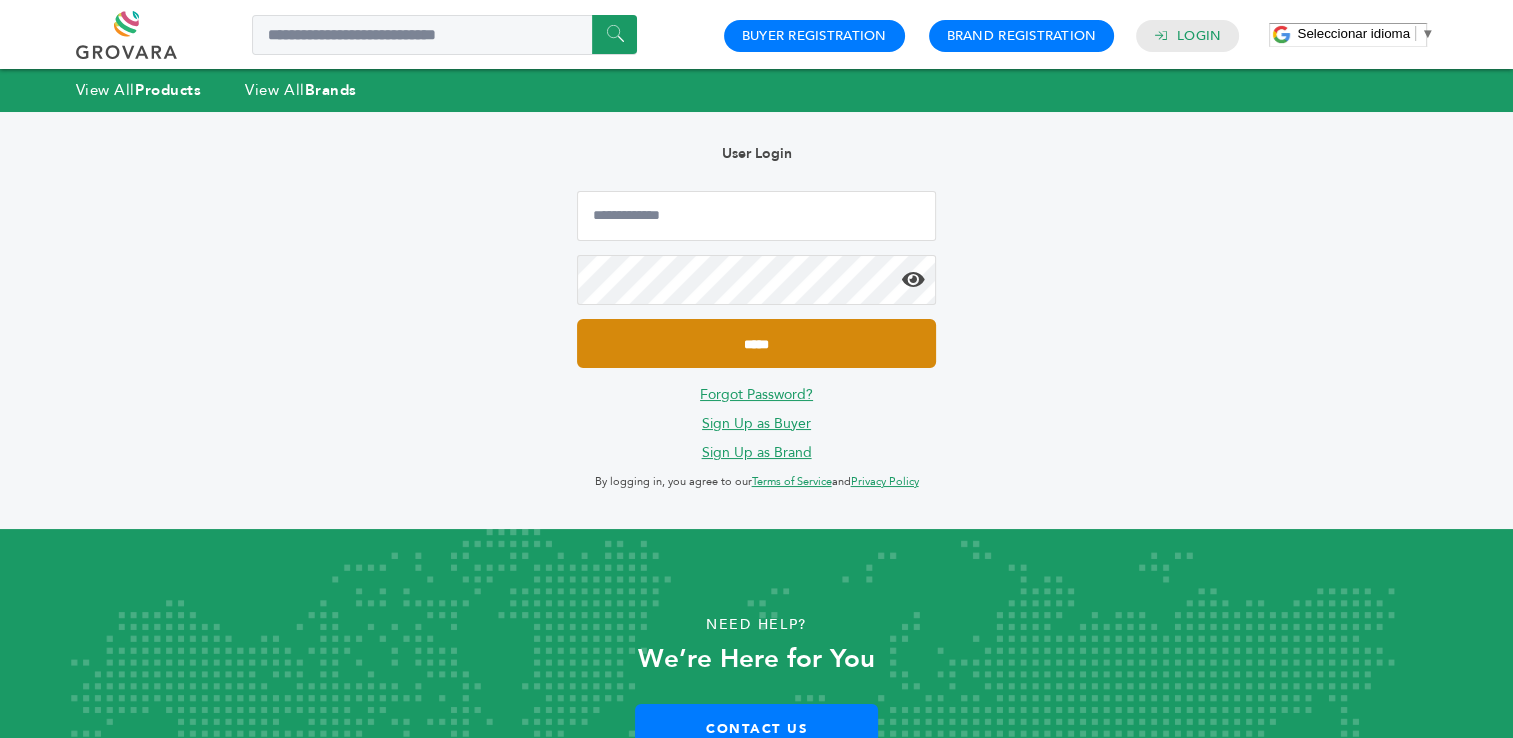 type on "**********" 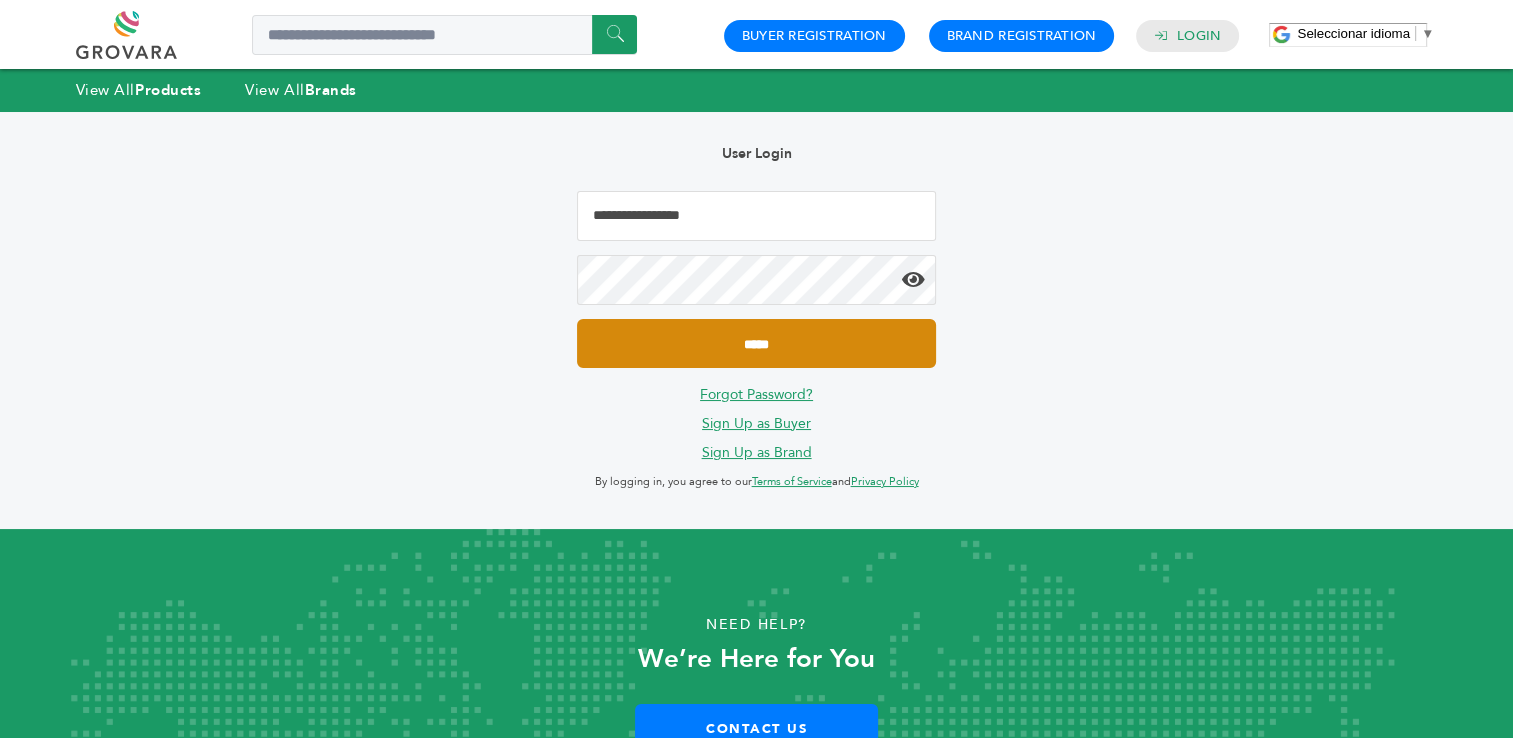 click on "*****" at bounding box center (756, 343) 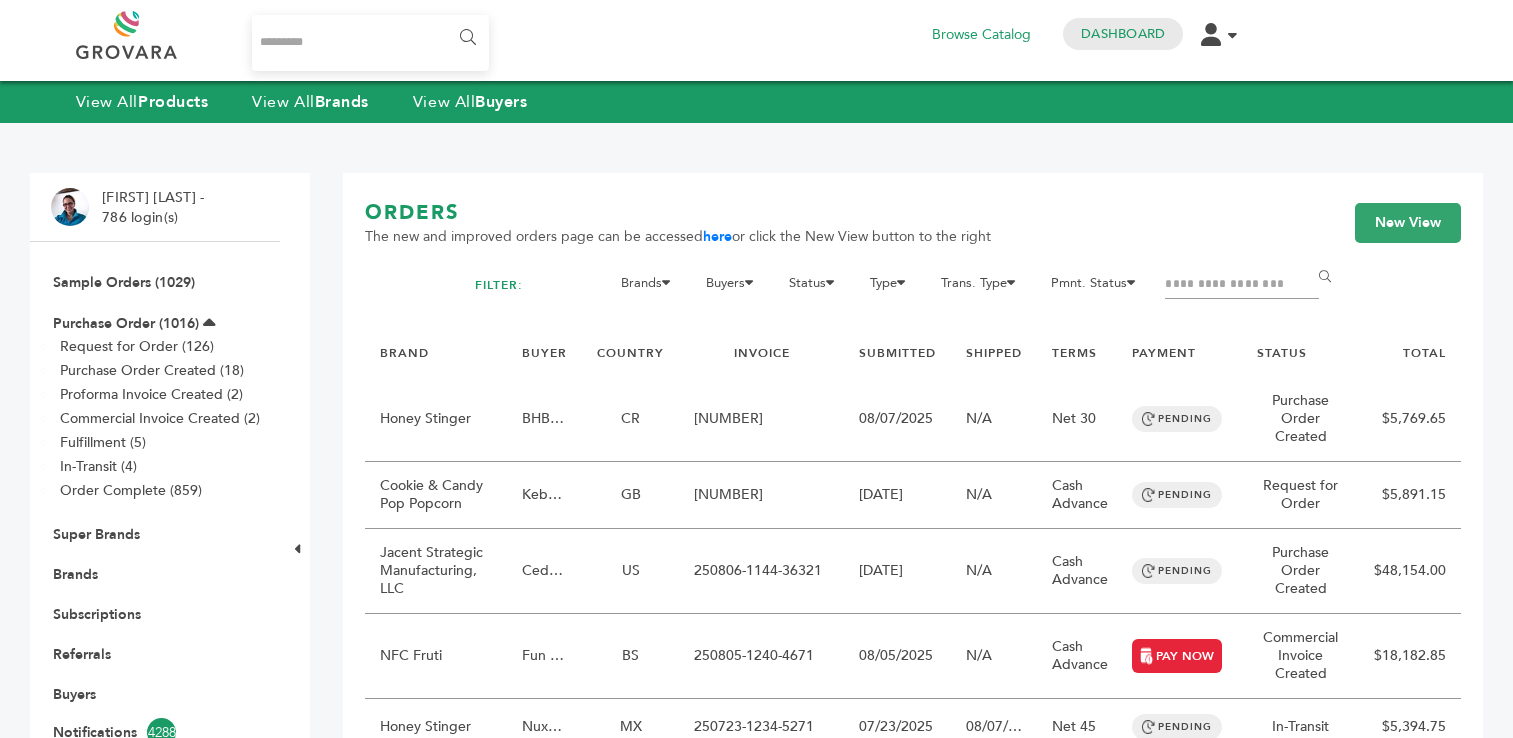 scroll, scrollTop: 0, scrollLeft: 0, axis: both 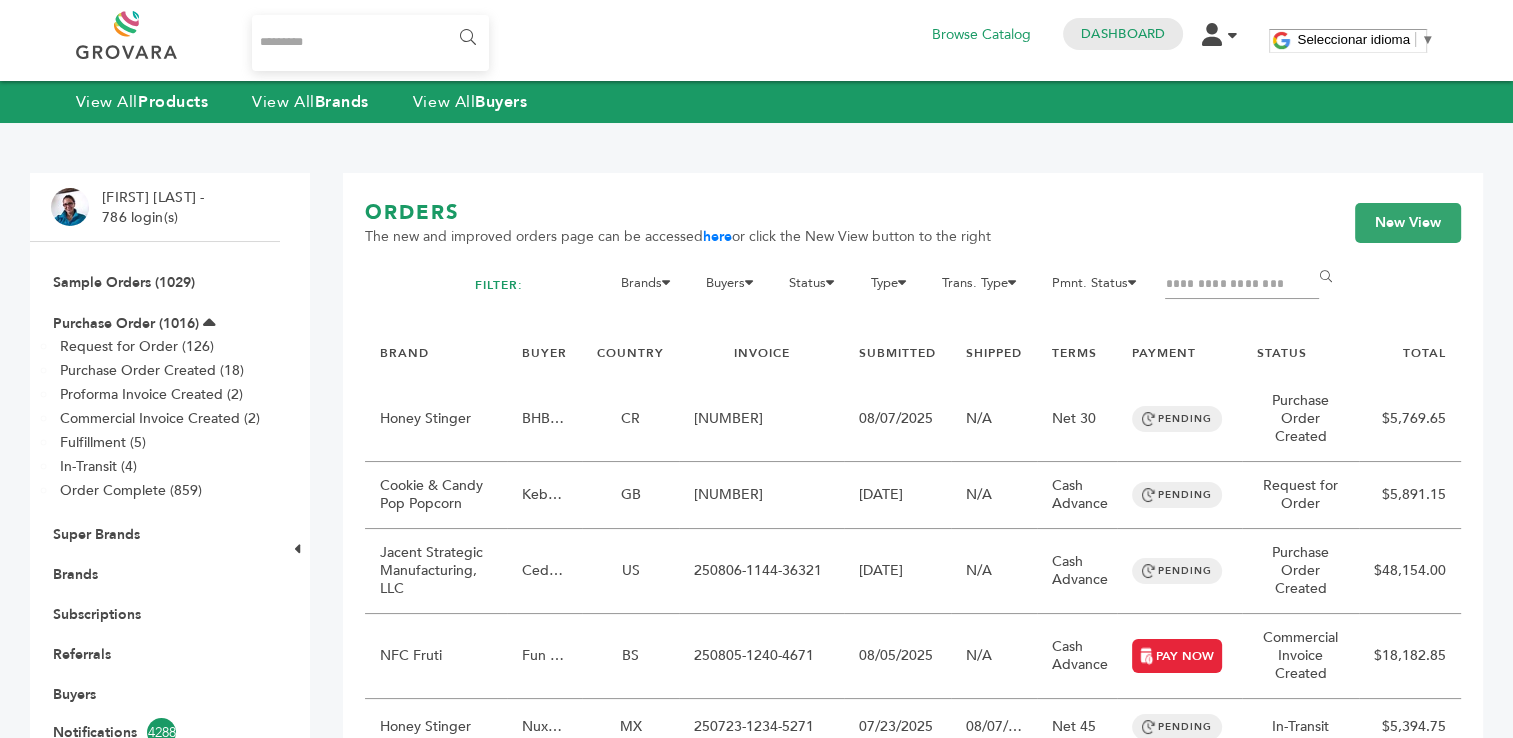 click at bounding box center (1242, 285) 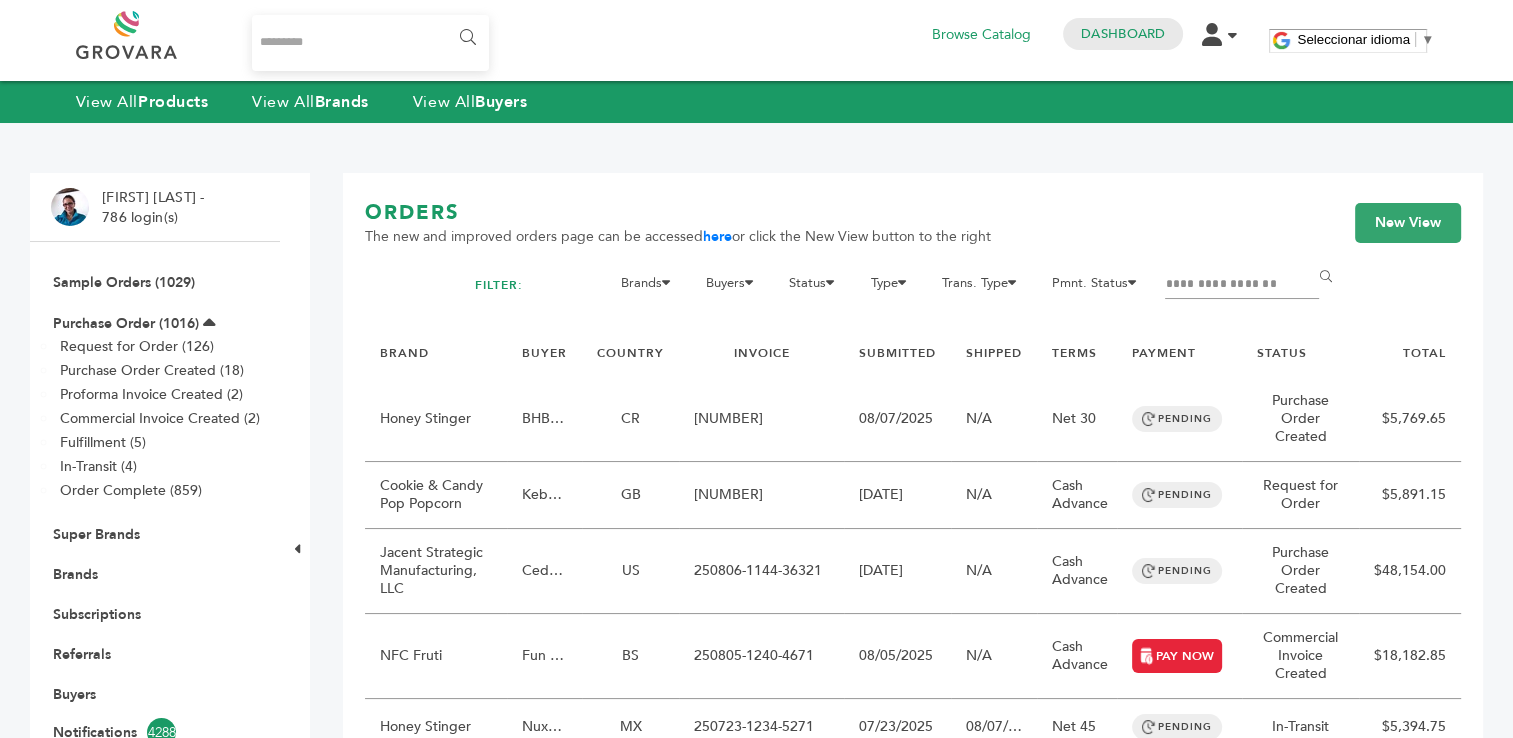 type on "**********" 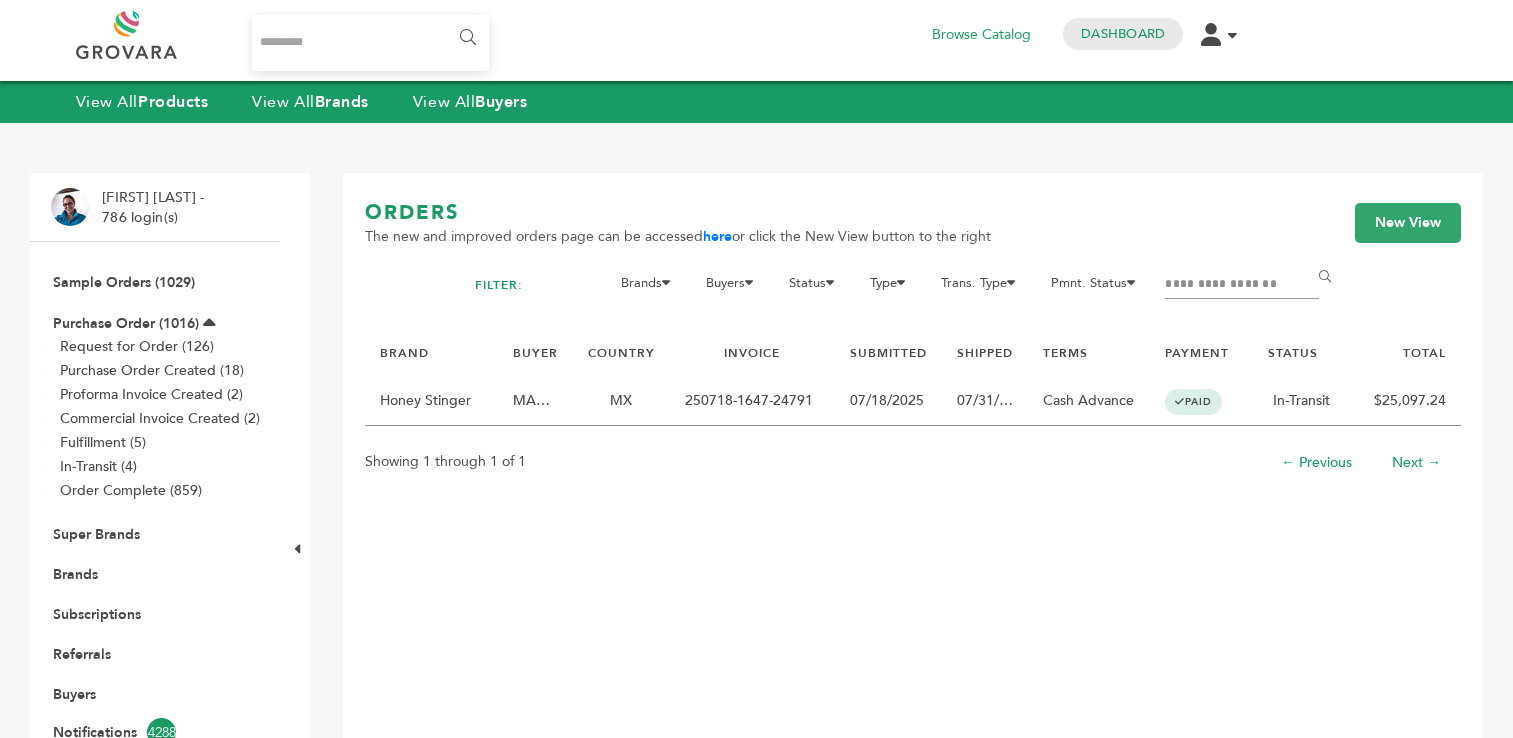 scroll, scrollTop: 0, scrollLeft: 0, axis: both 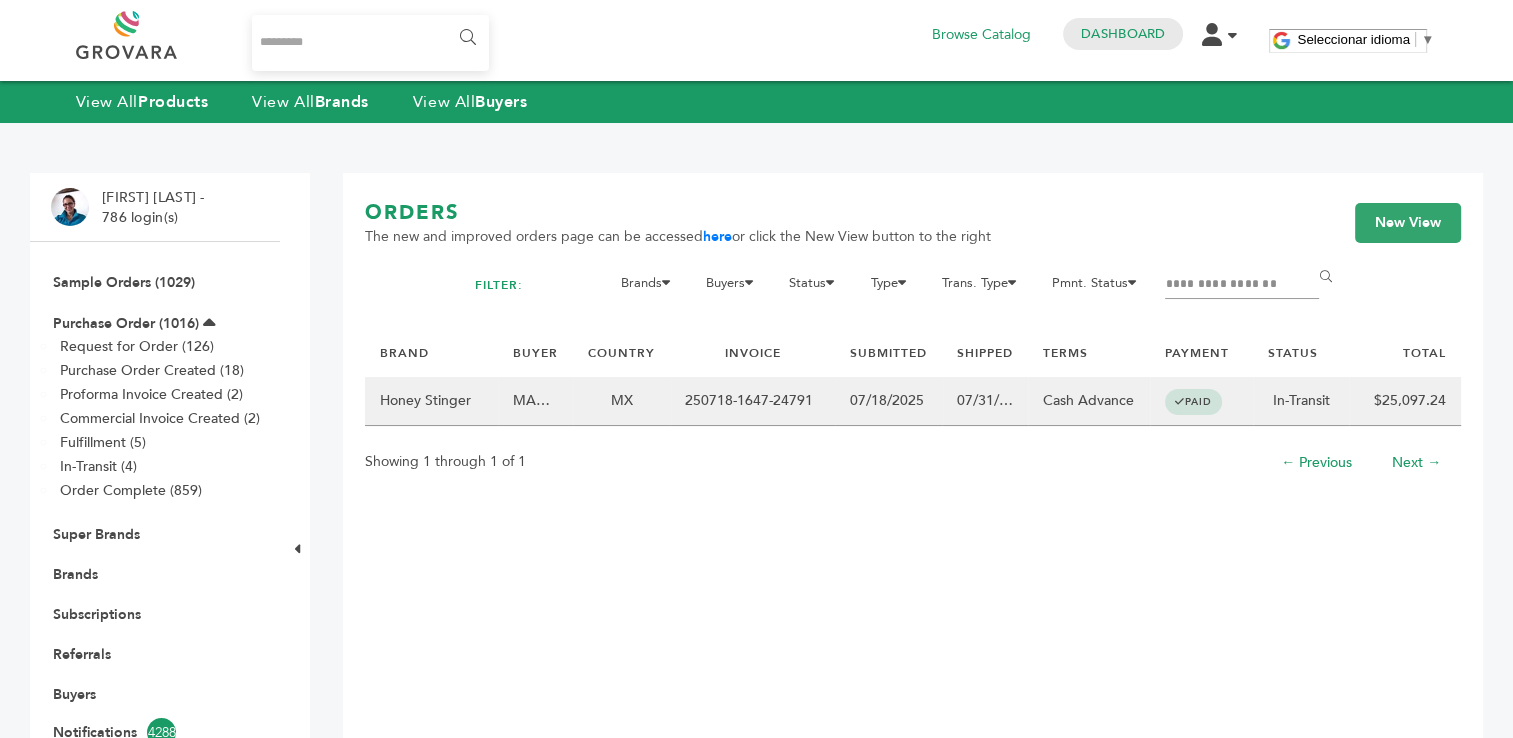 click on "250718-1647-24791" at bounding box center [752, 401] 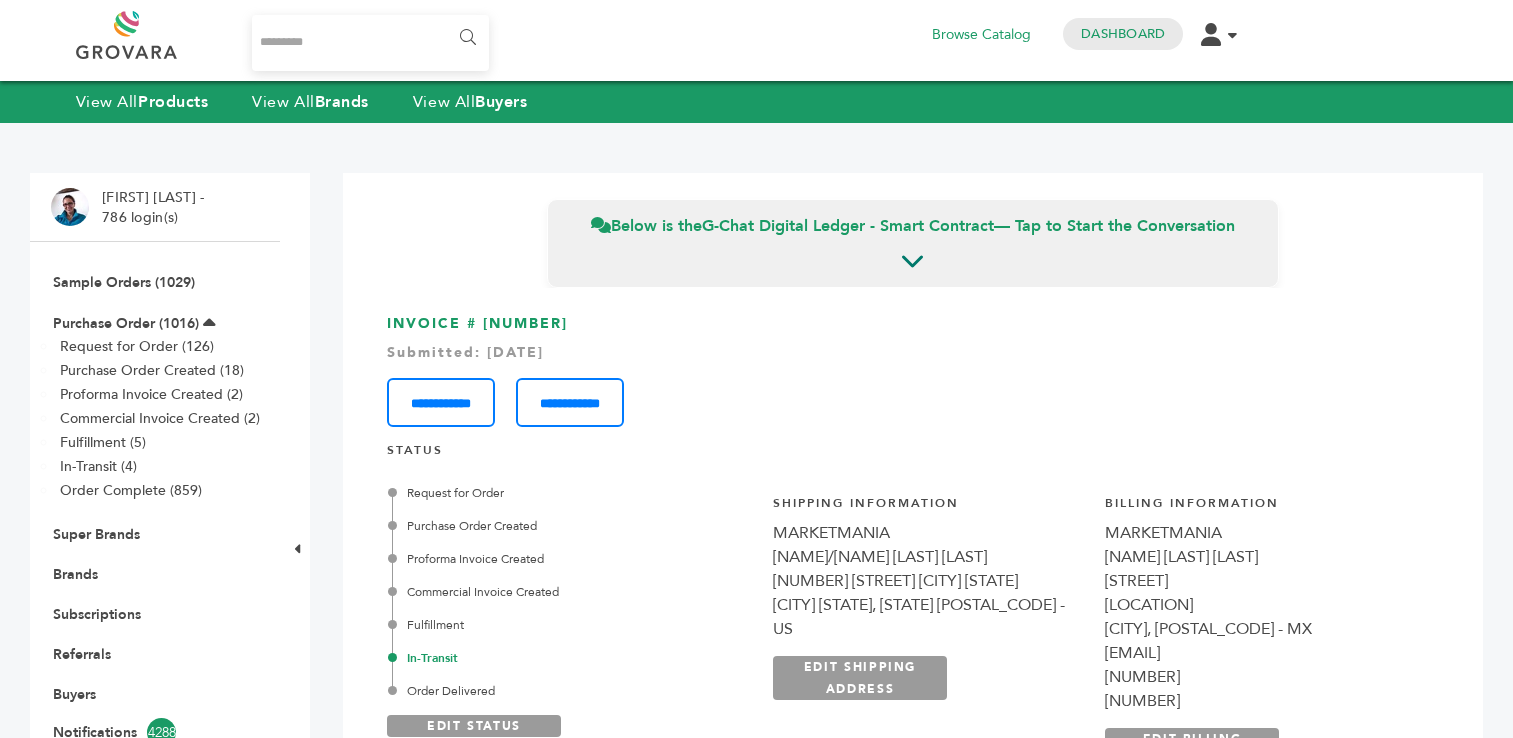 scroll, scrollTop: 0, scrollLeft: 0, axis: both 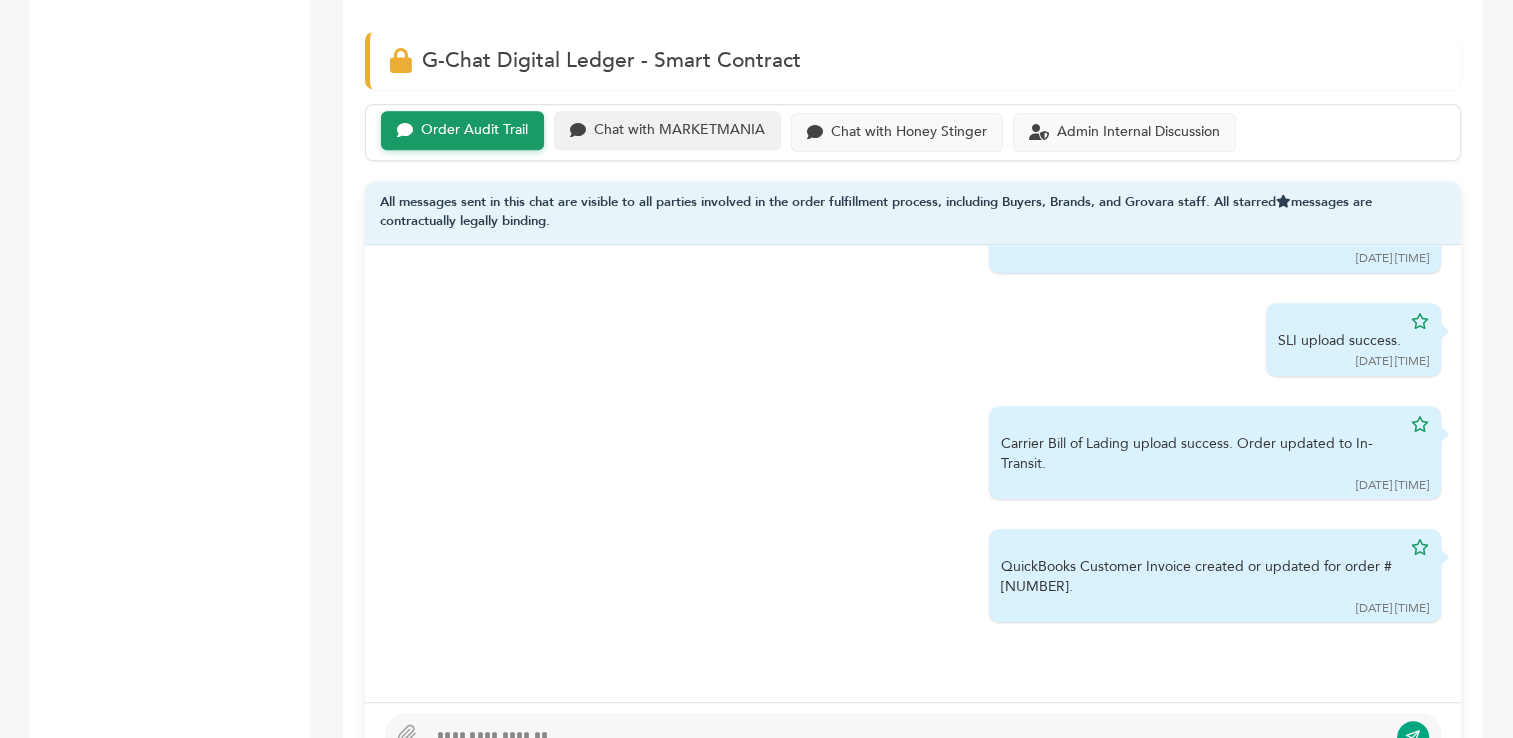 click on "Chat with MARKETMANIA" at bounding box center [679, 130] 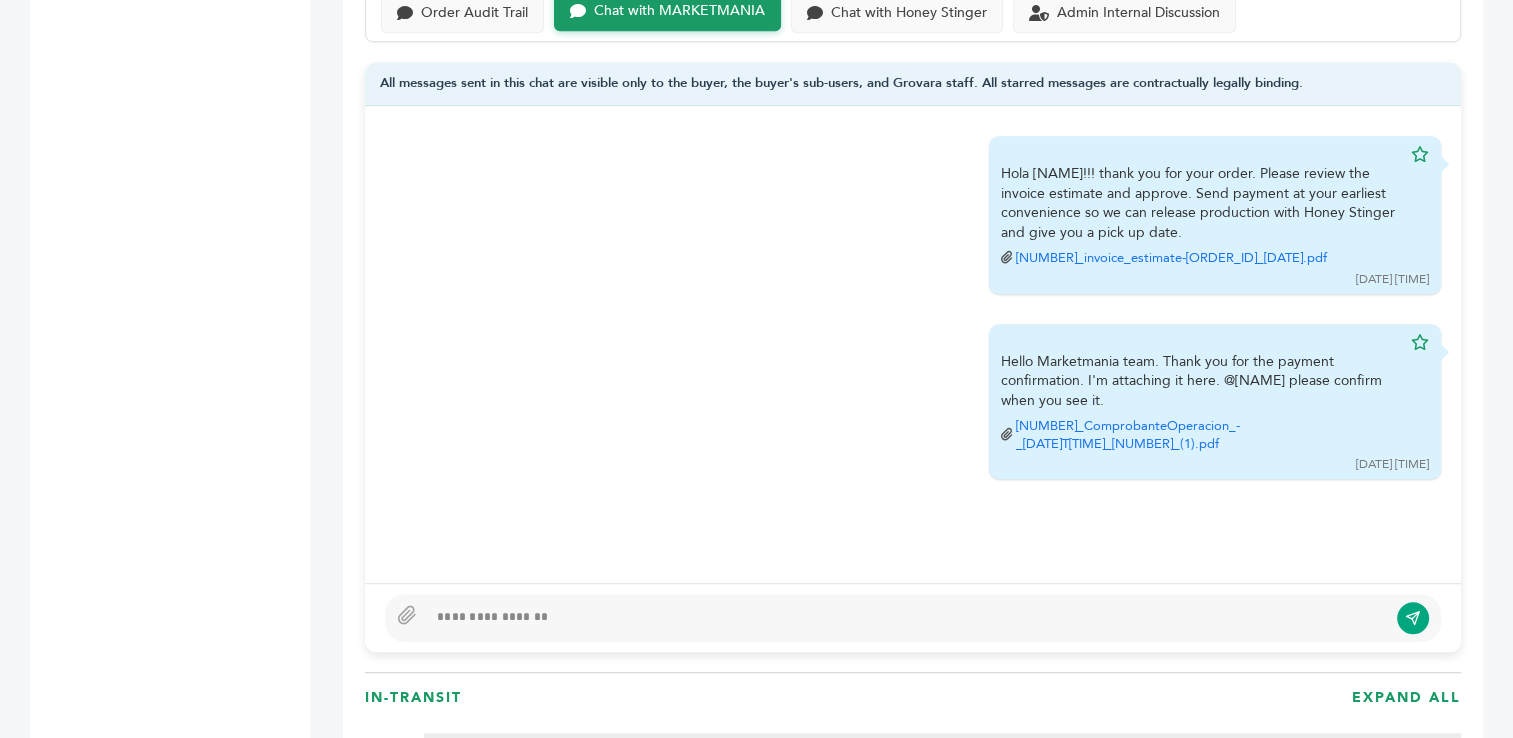 scroll, scrollTop: 1414, scrollLeft: 0, axis: vertical 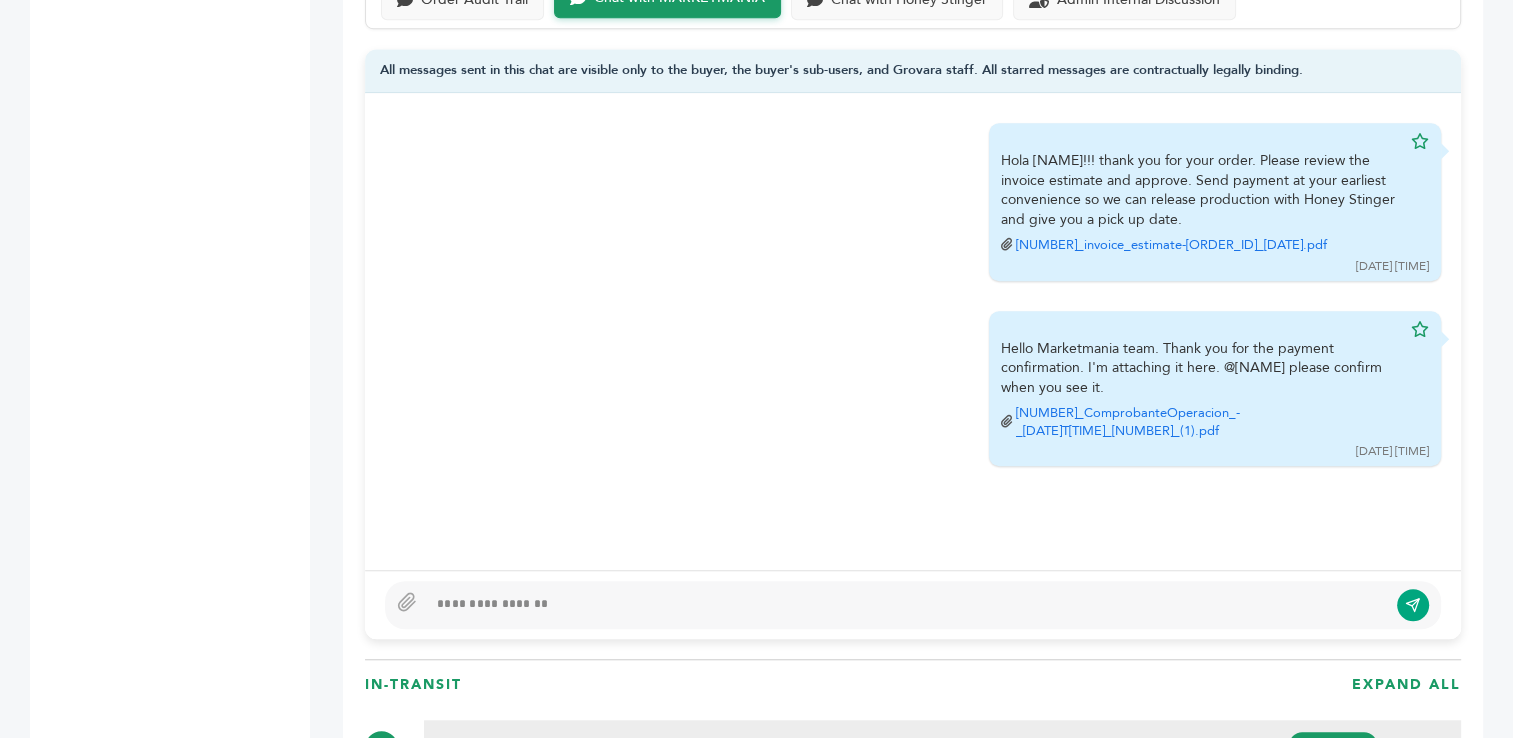 click at bounding box center [907, 605] 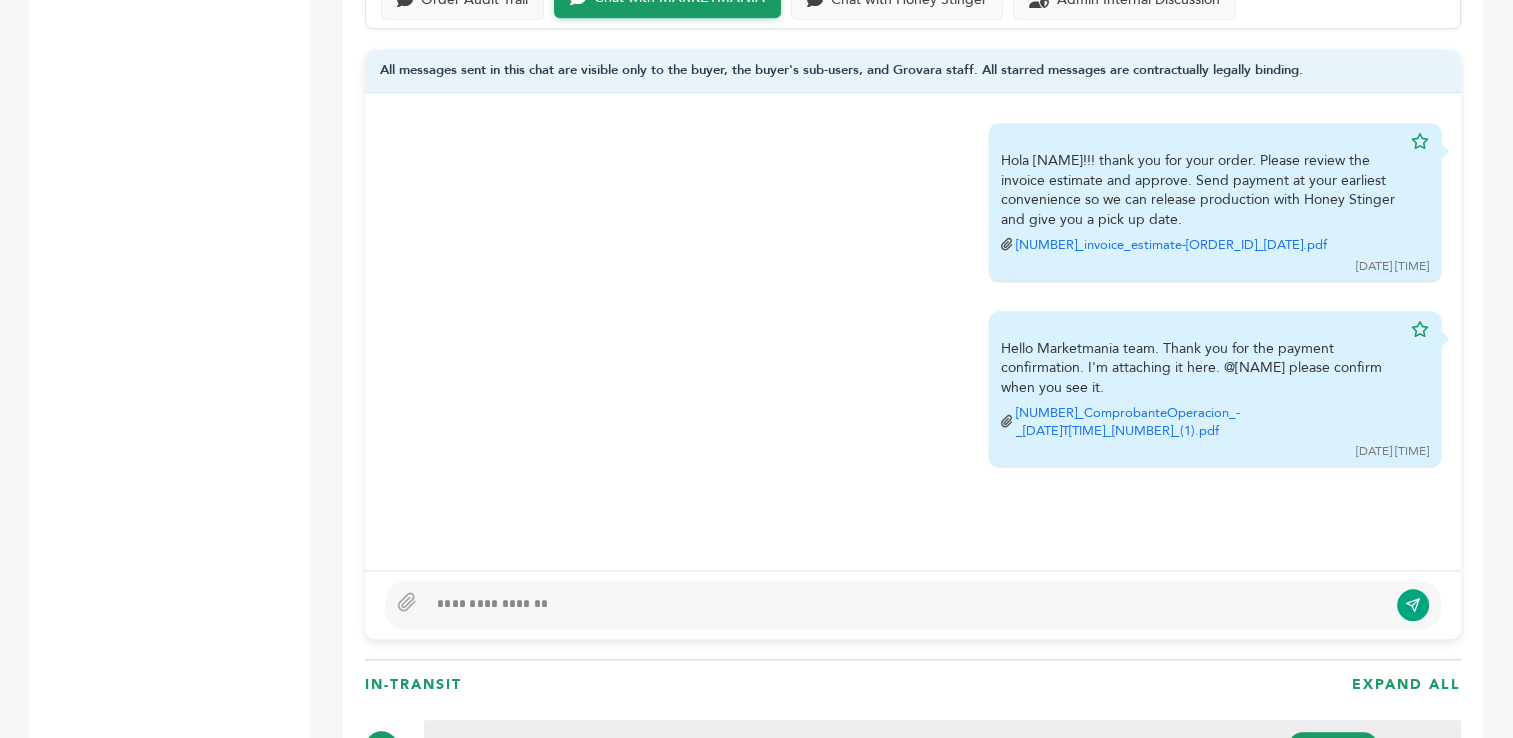 type 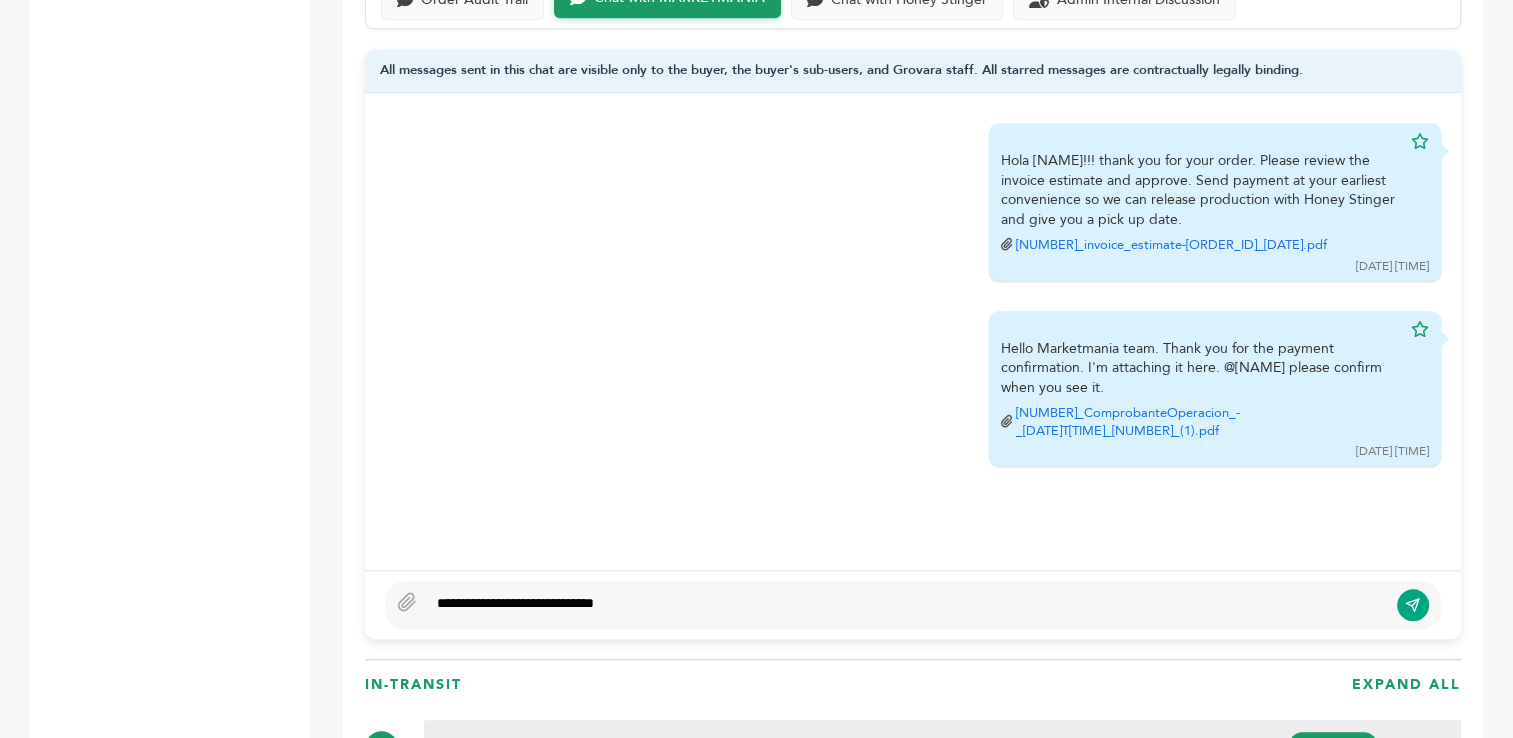 type on "**********" 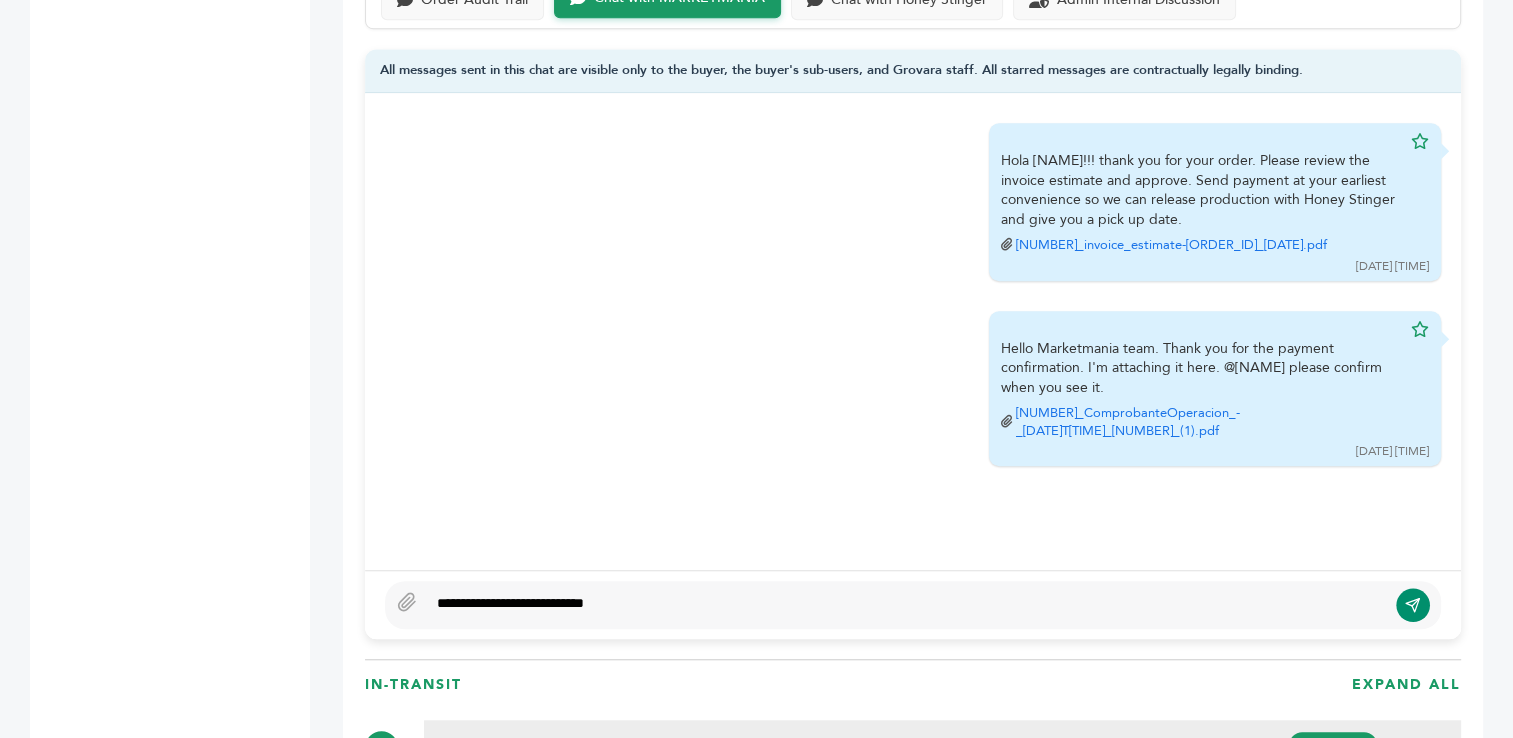 click 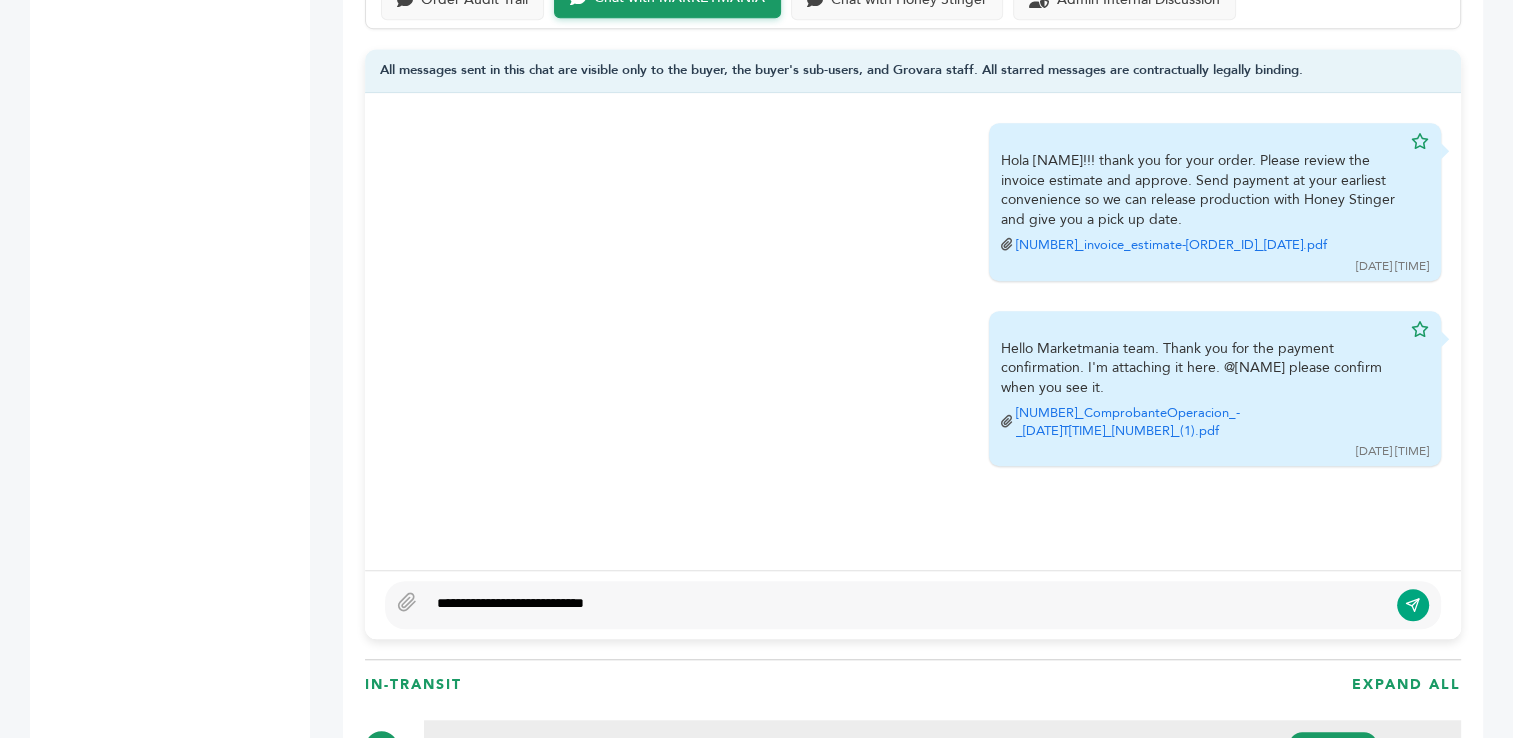 type 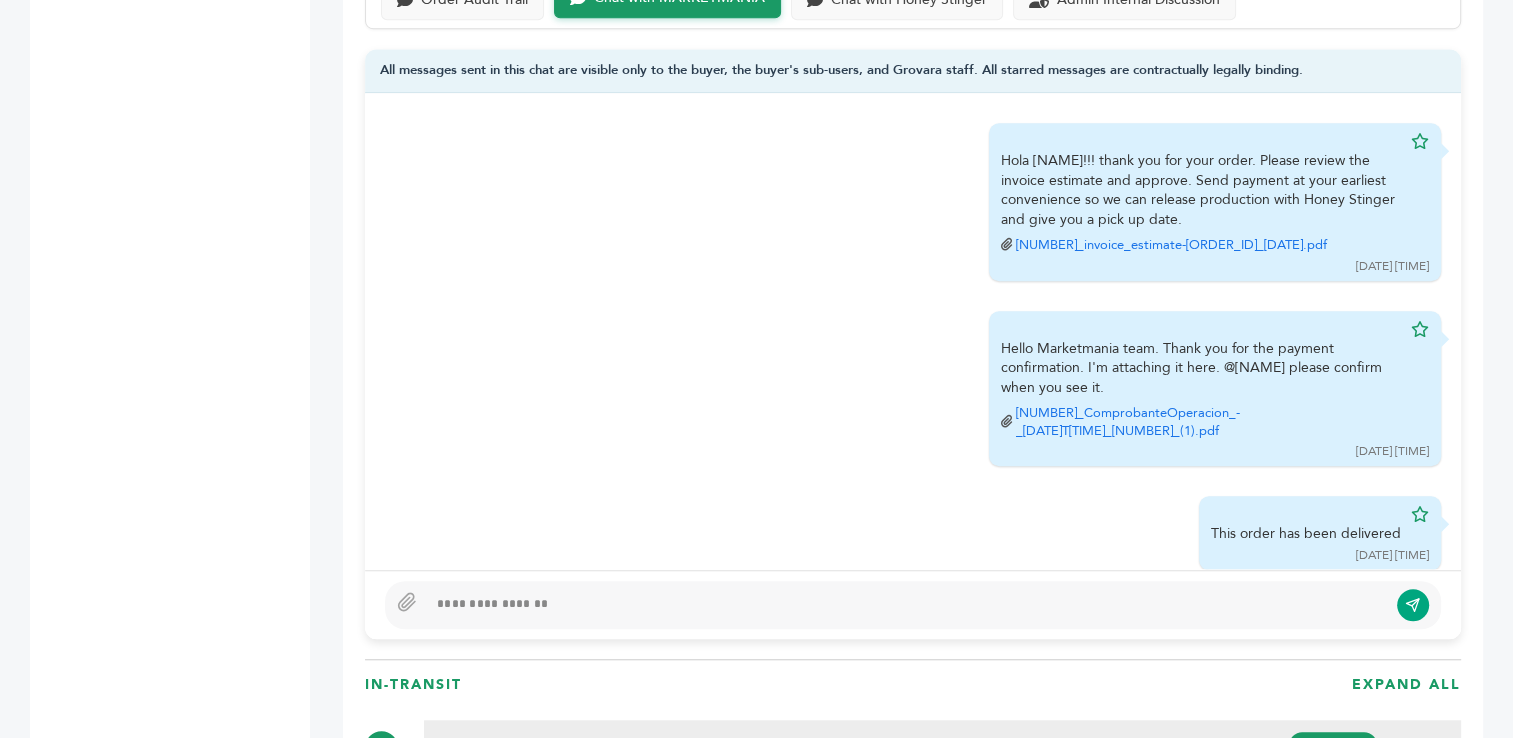 scroll, scrollTop: 48, scrollLeft: 0, axis: vertical 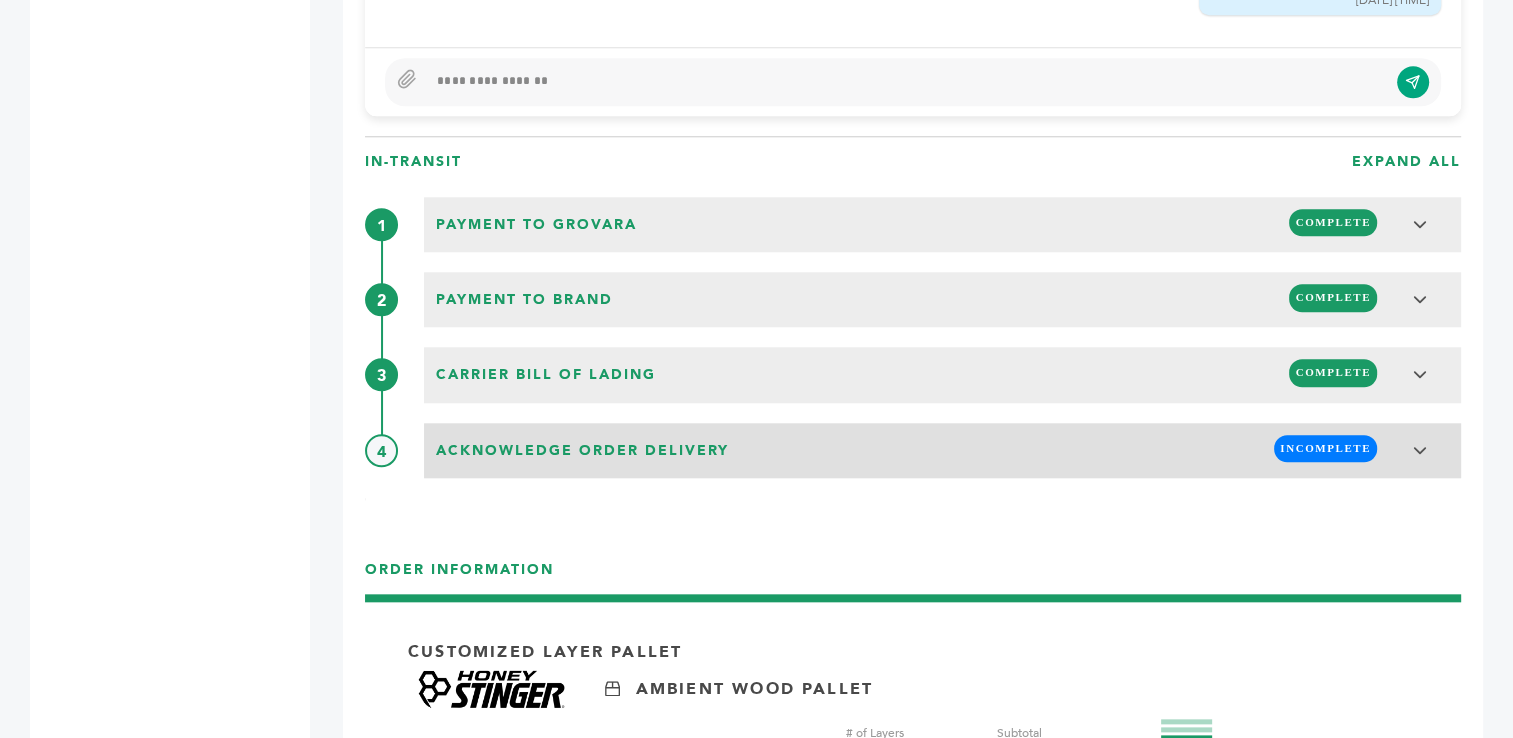 click on "INCOMPLETE" at bounding box center (1325, 448) 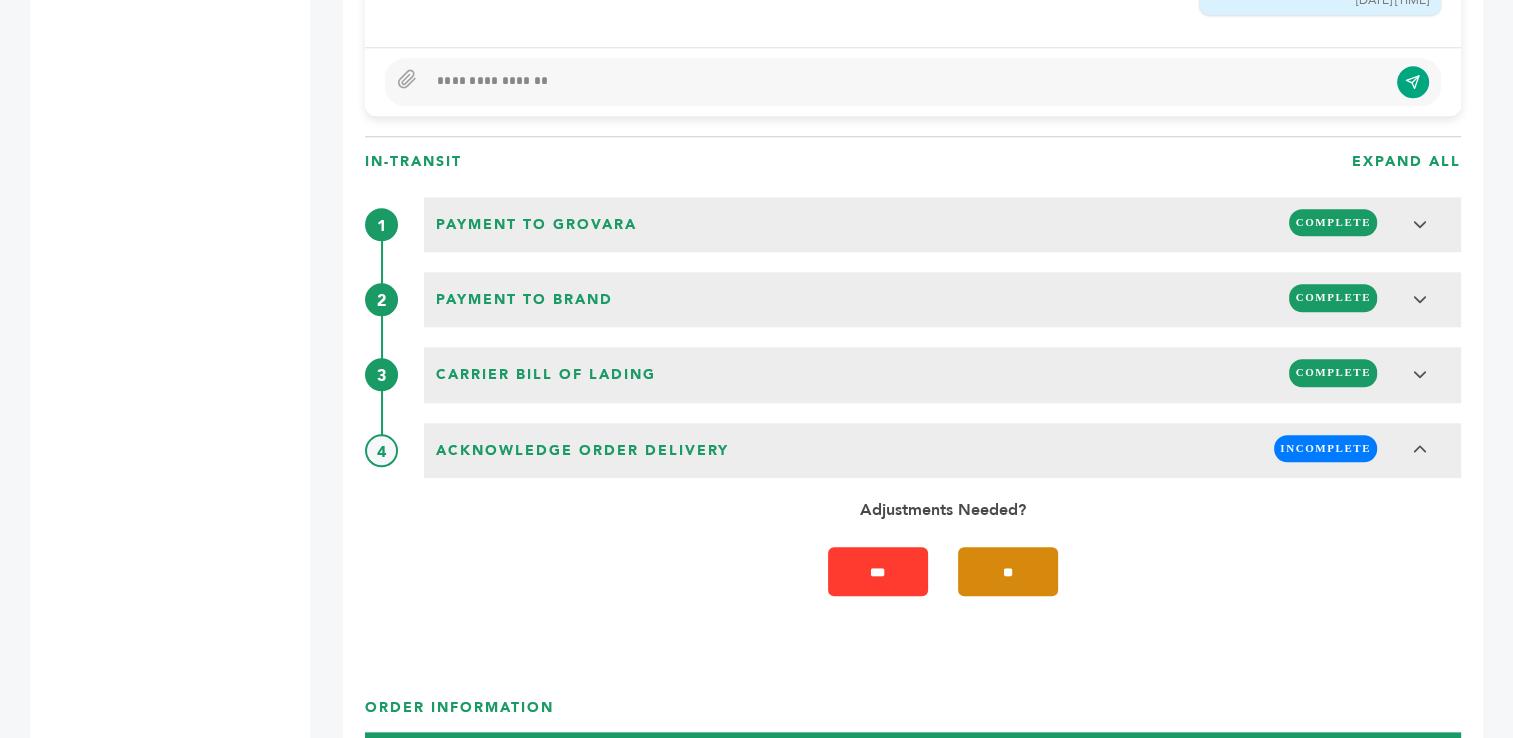 click on "**" at bounding box center [1008, 571] 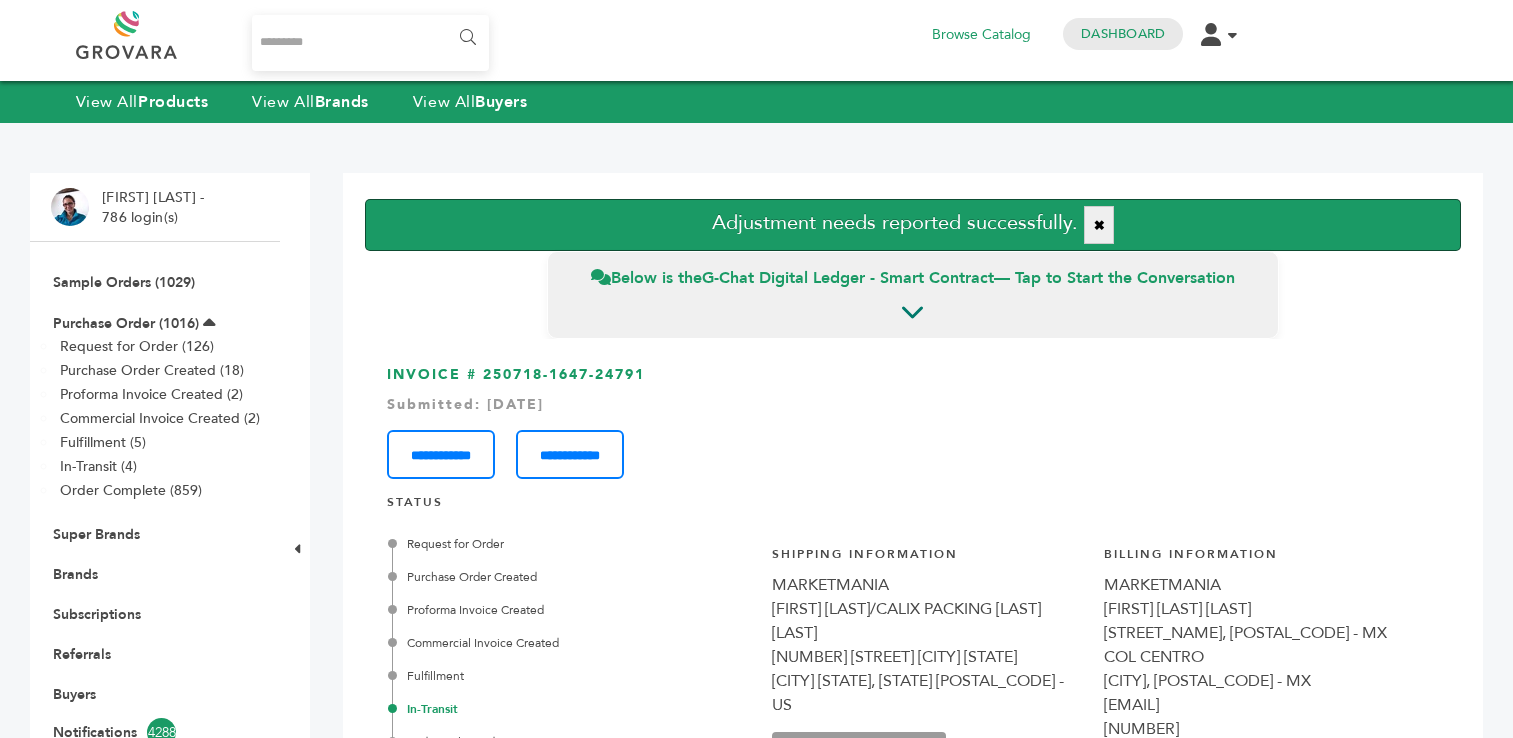 scroll, scrollTop: 0, scrollLeft: 0, axis: both 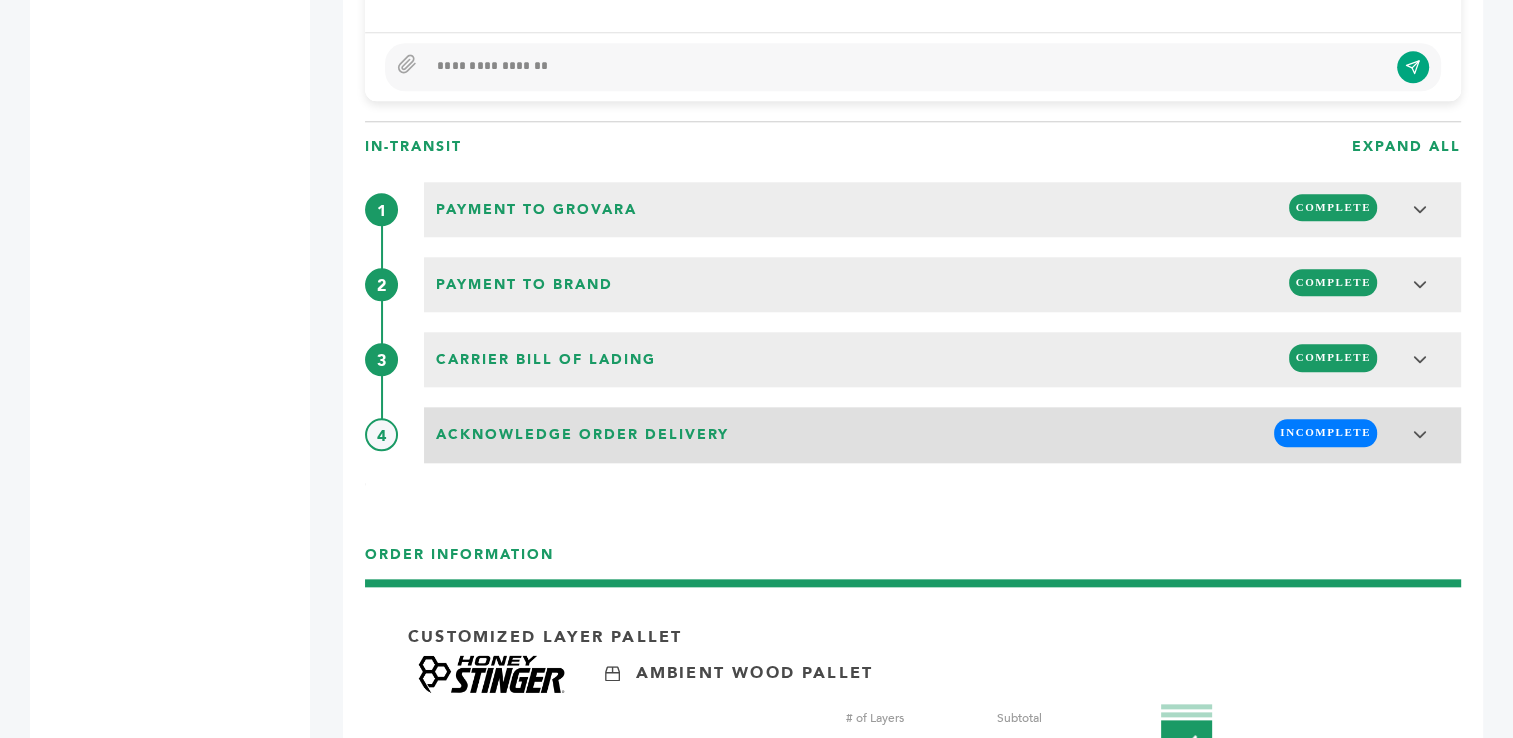 click on "You've confirmed that the products in this order have completed in-country registration and are ready to begin the fulfillment process." at bounding box center [913, 1057] 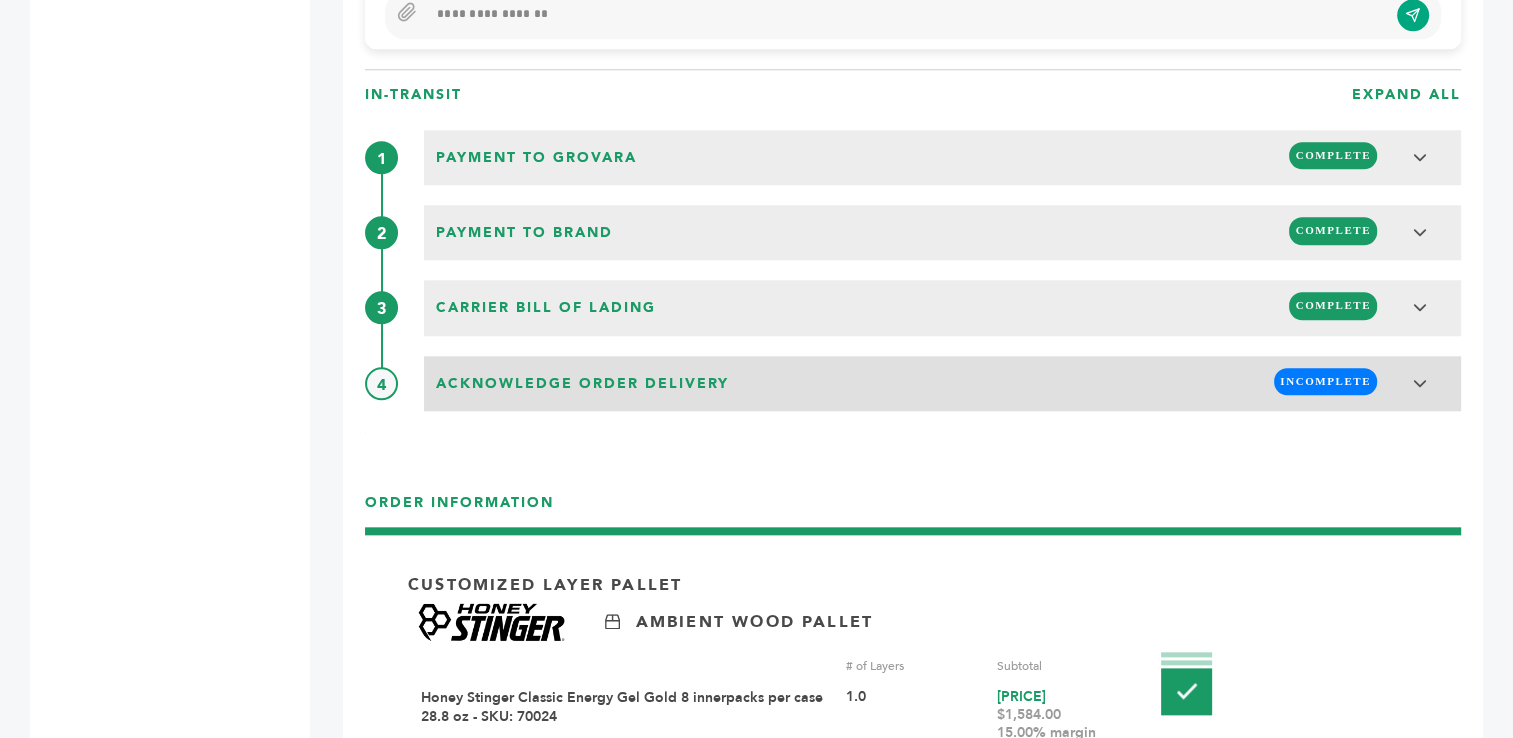 click on "Acknowledge Order Delivery
INCOMPLETE" at bounding box center (942, 381) 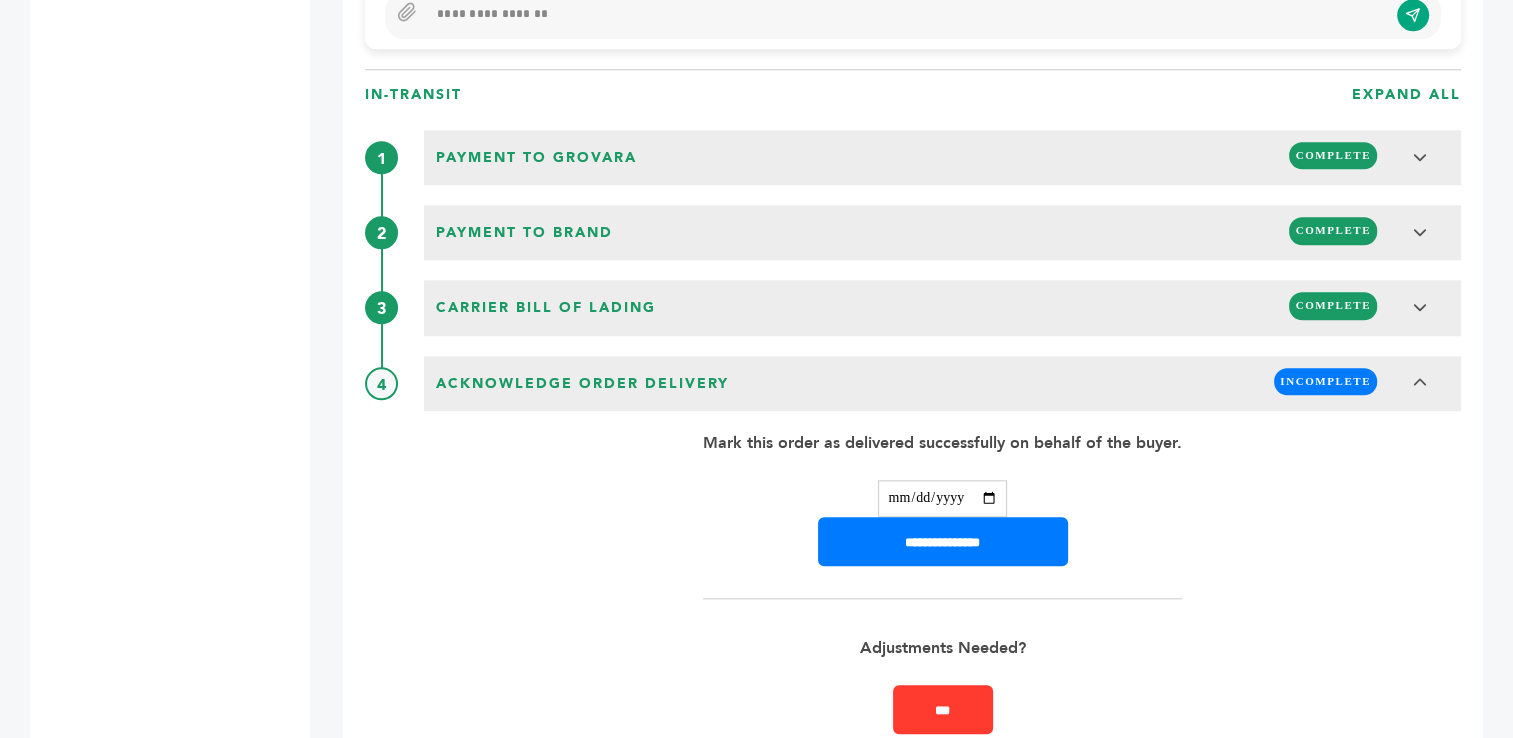 click at bounding box center [942, 498] 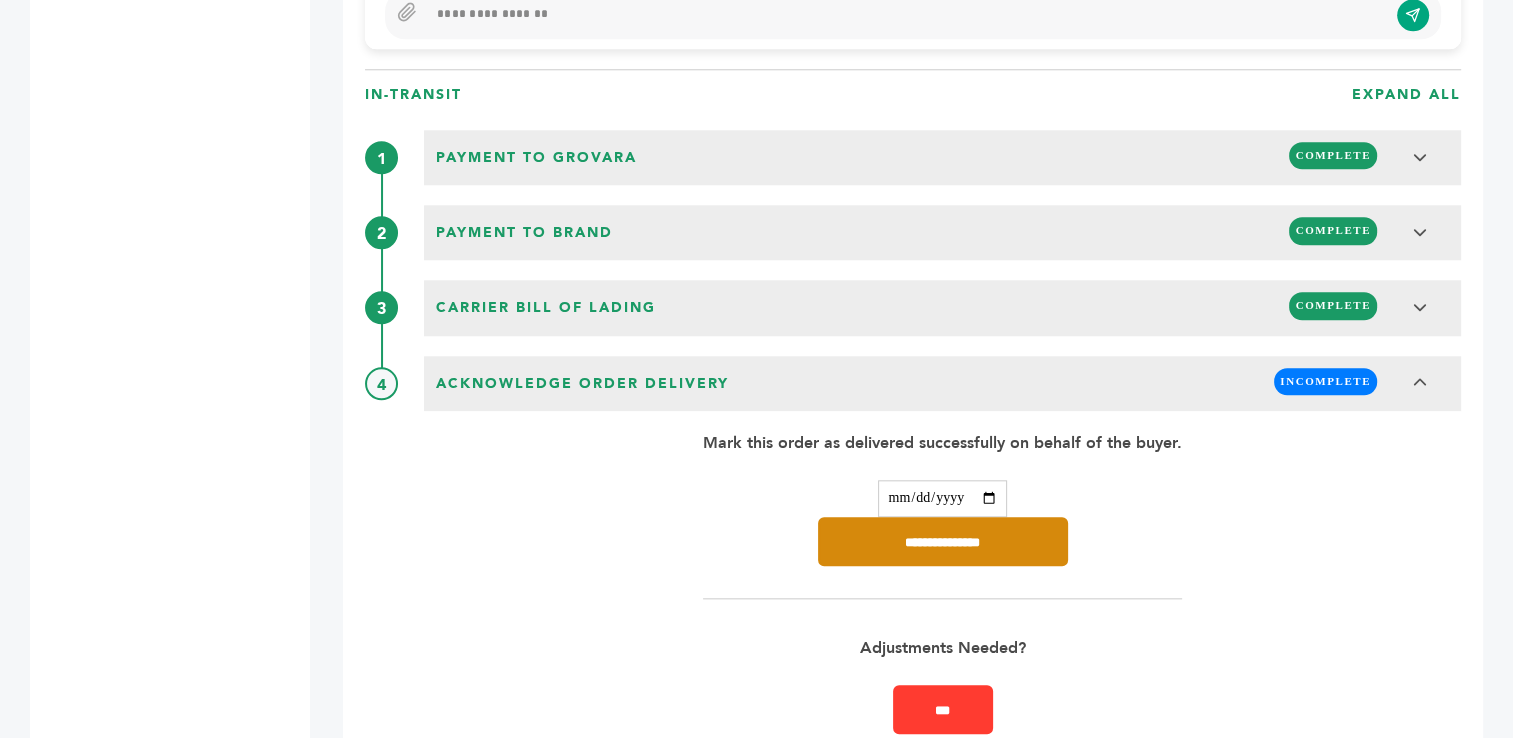 click on "**********" at bounding box center (943, 541) 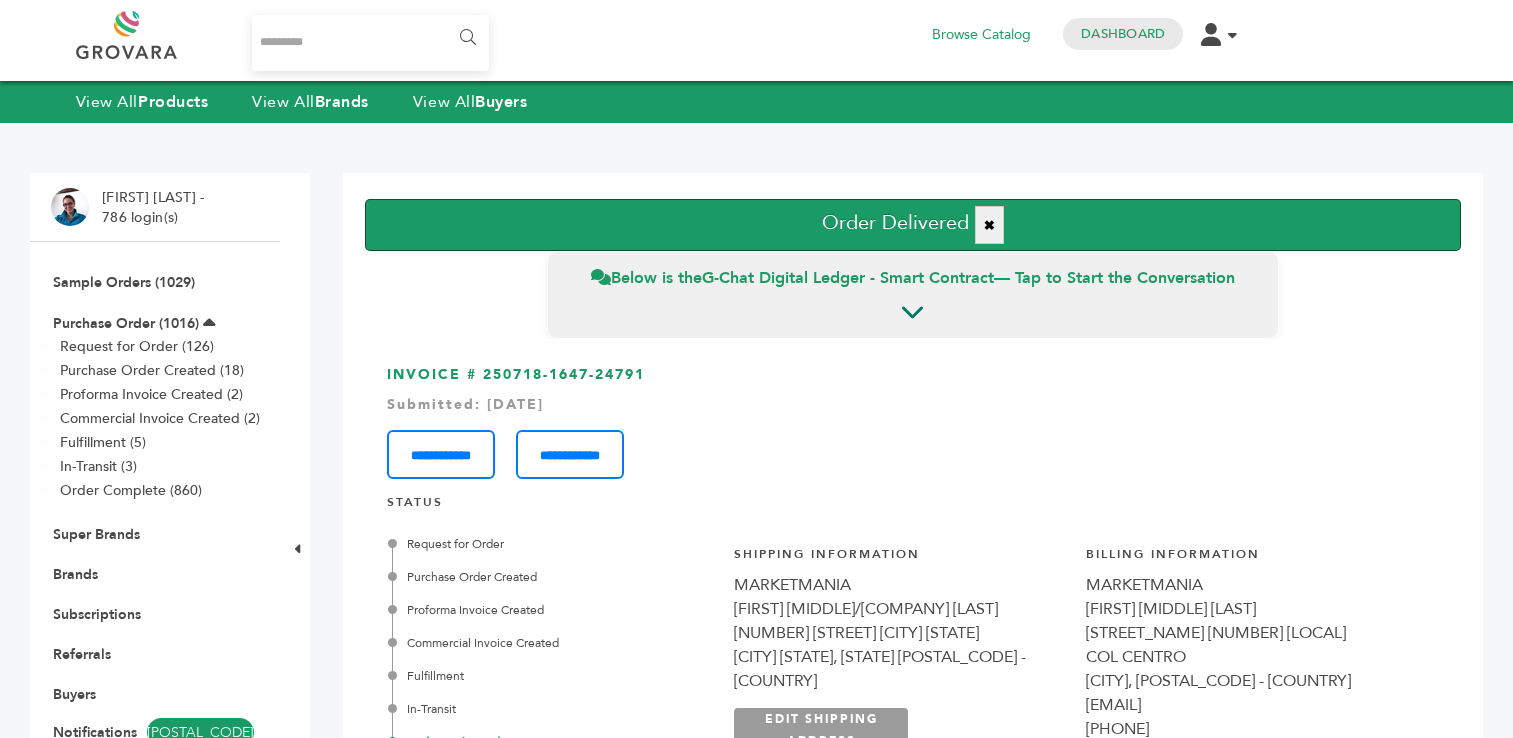 scroll, scrollTop: 0, scrollLeft: 0, axis: both 